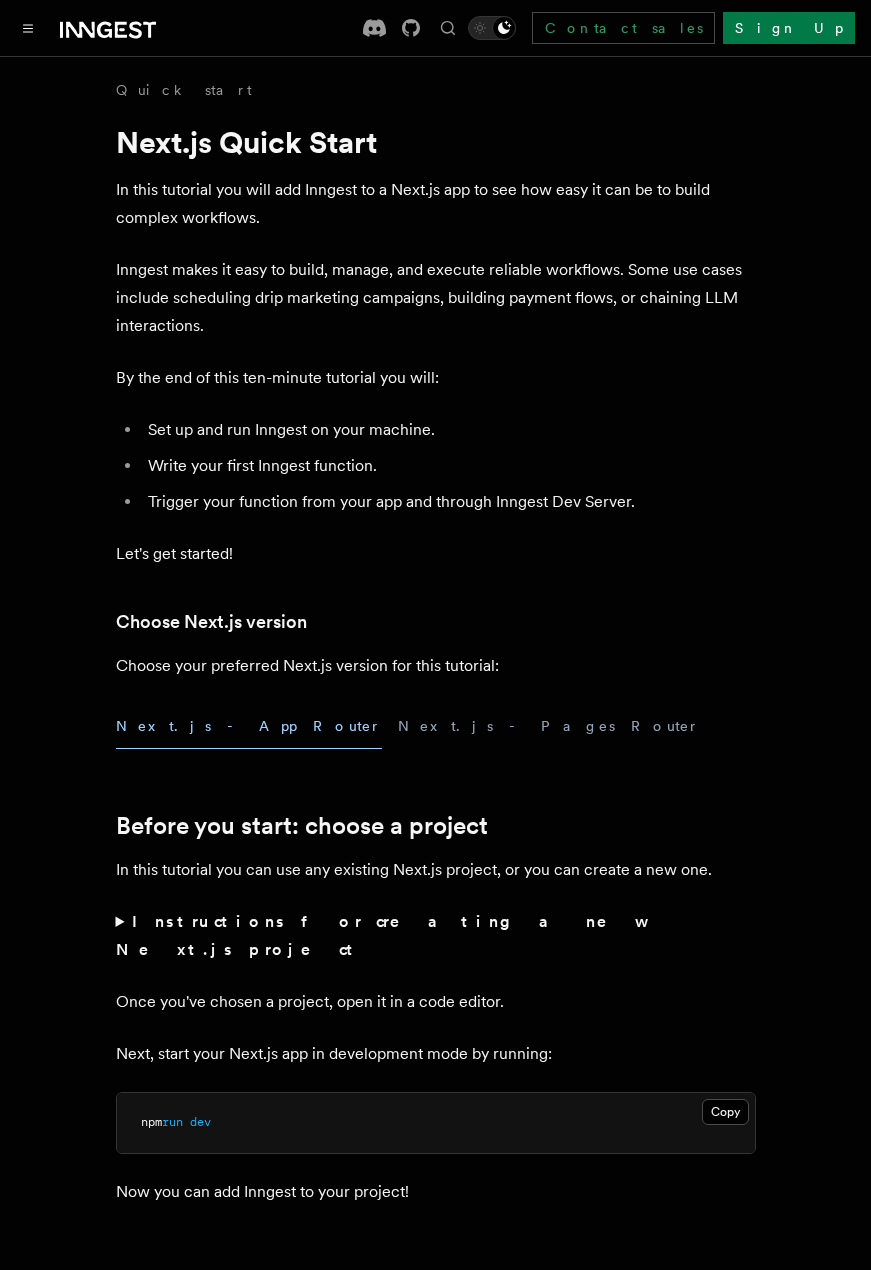 scroll, scrollTop: 900, scrollLeft: 0, axis: vertical 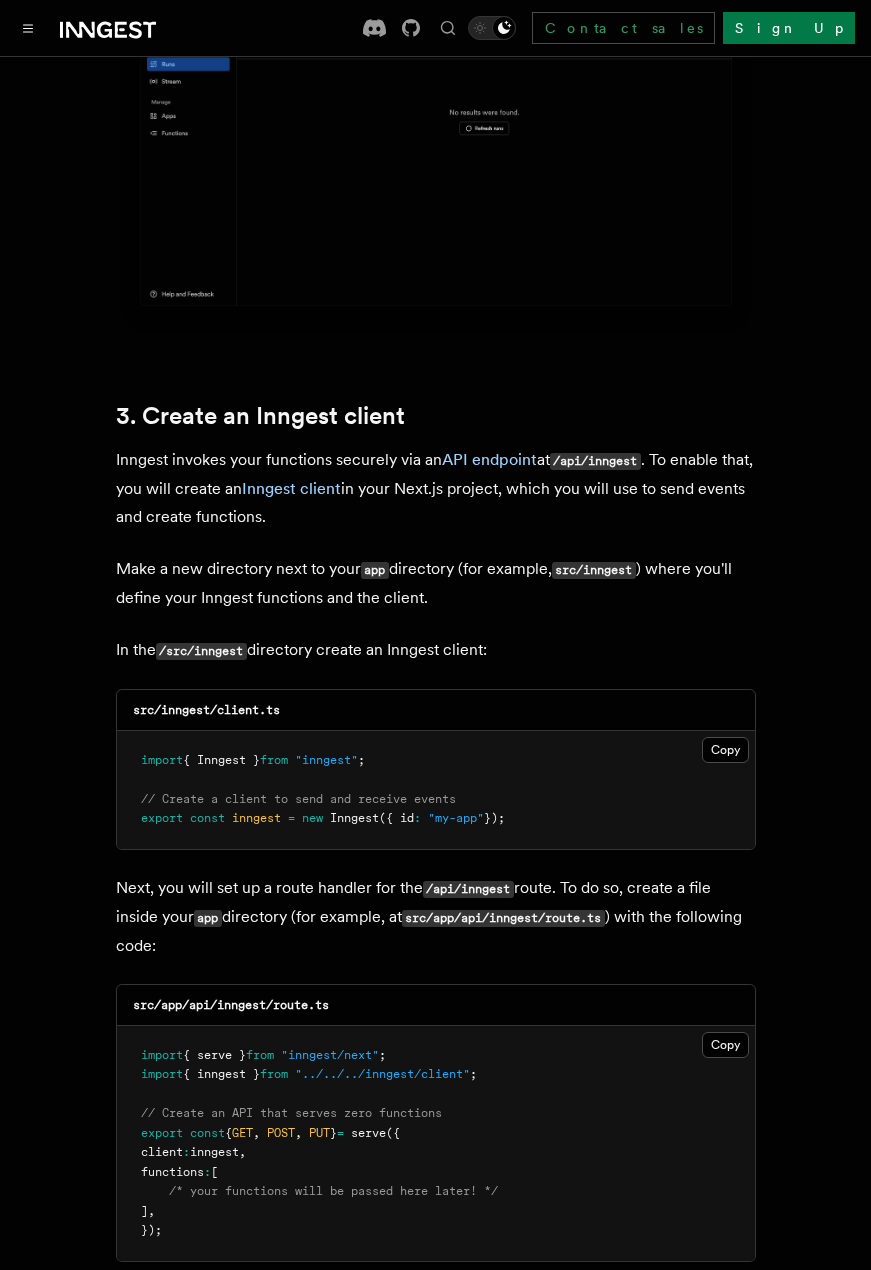 click on "src/inngest/client.ts" at bounding box center [206, 710] 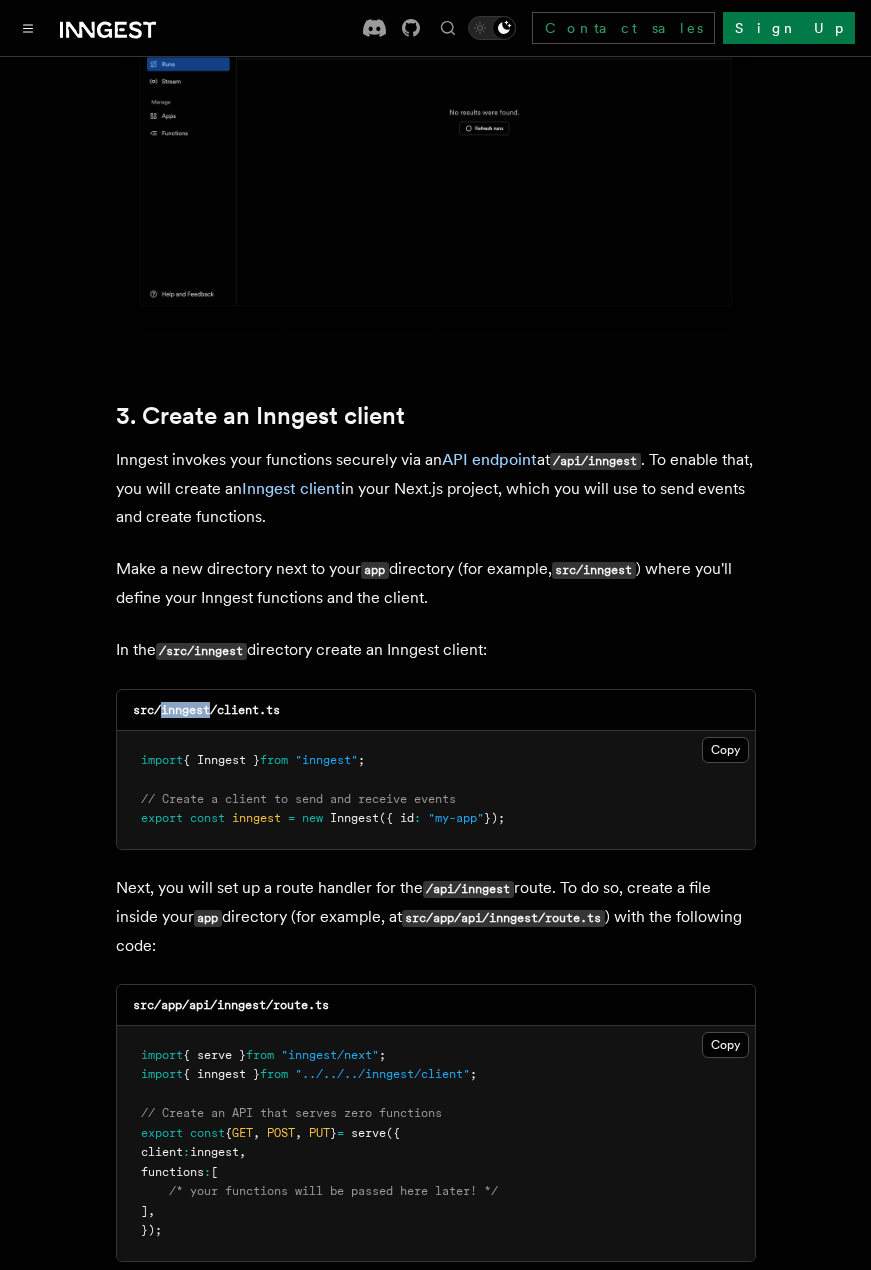 click on "src/inngest/client.ts" at bounding box center (206, 710) 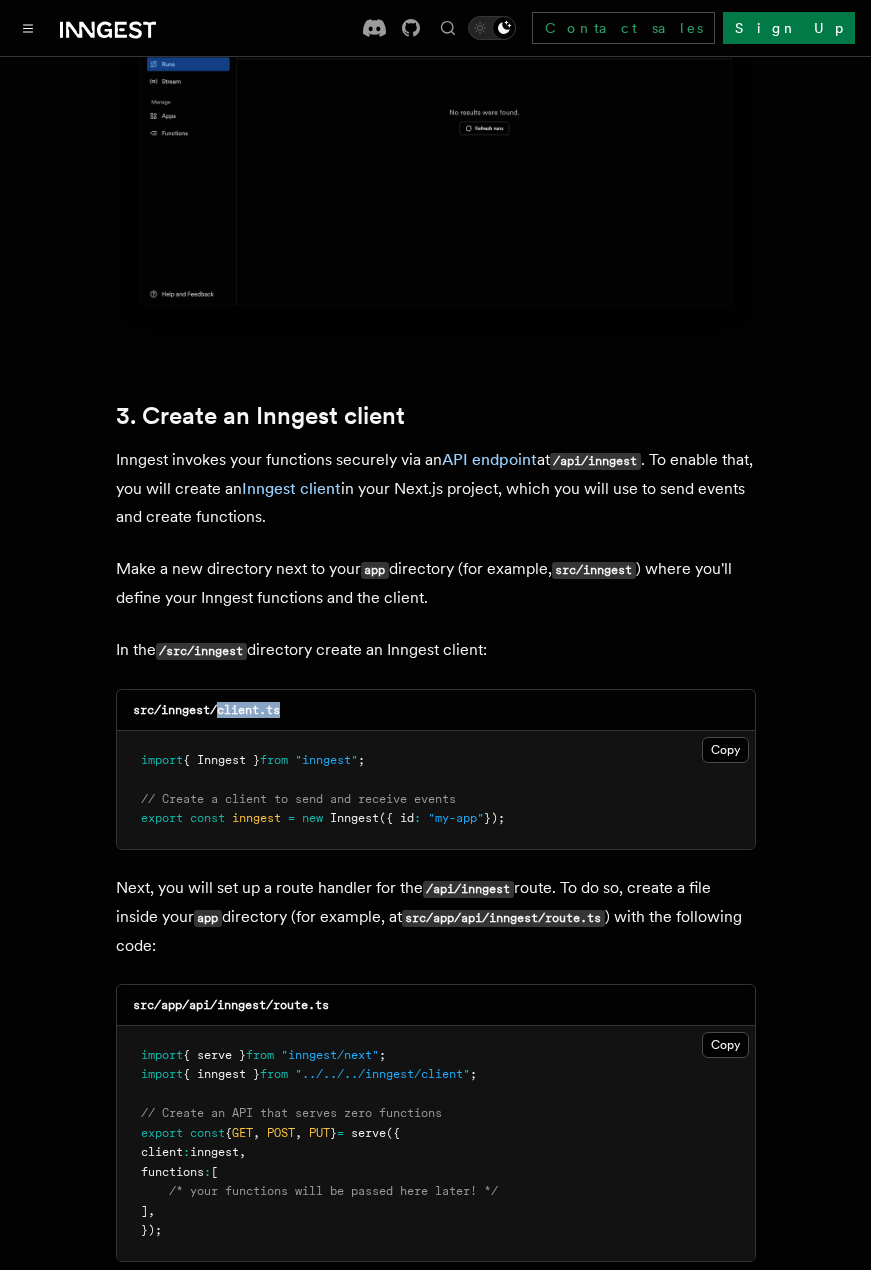 drag, startPoint x: 220, startPoint y: 668, endPoint x: 288, endPoint y: 668, distance: 68 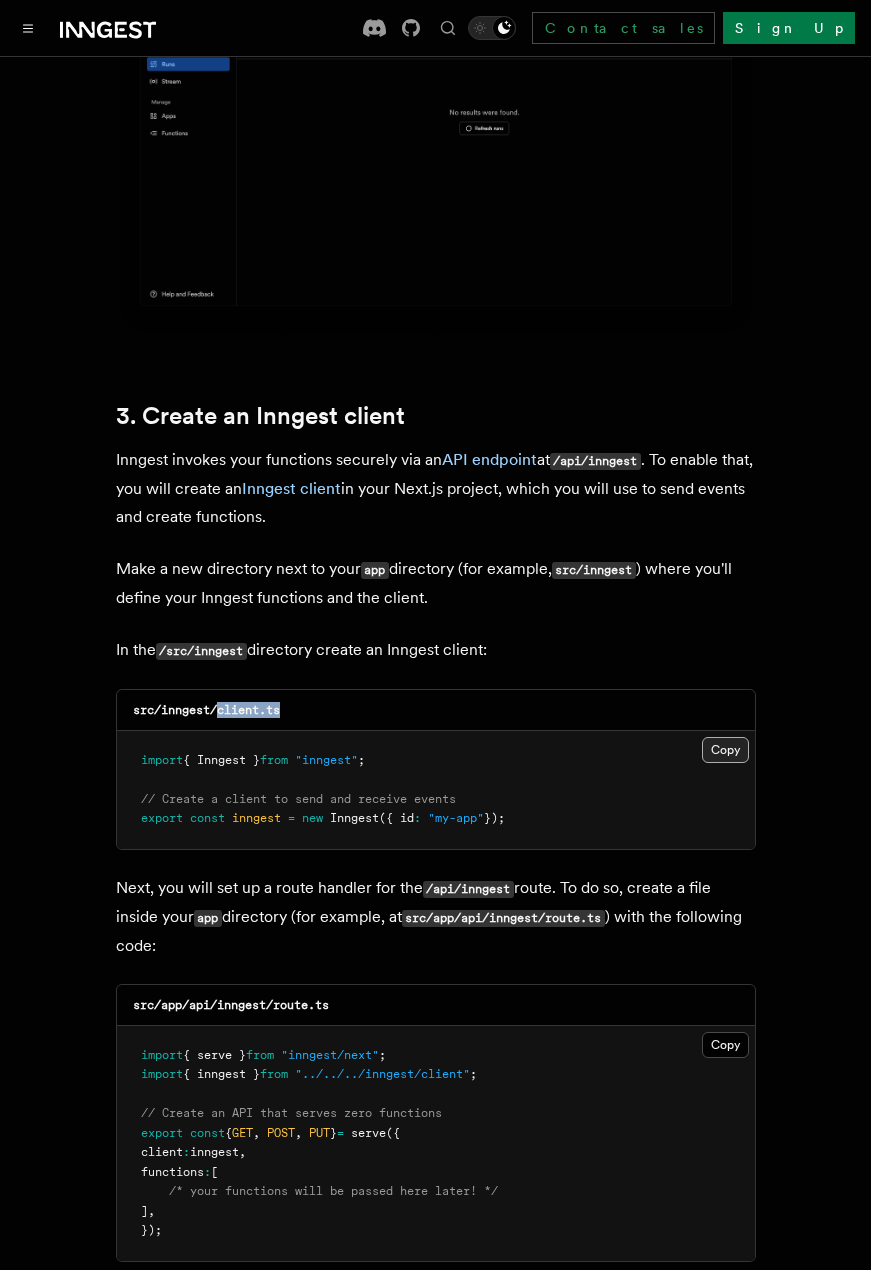 click on "Copy Copied" at bounding box center (725, 750) 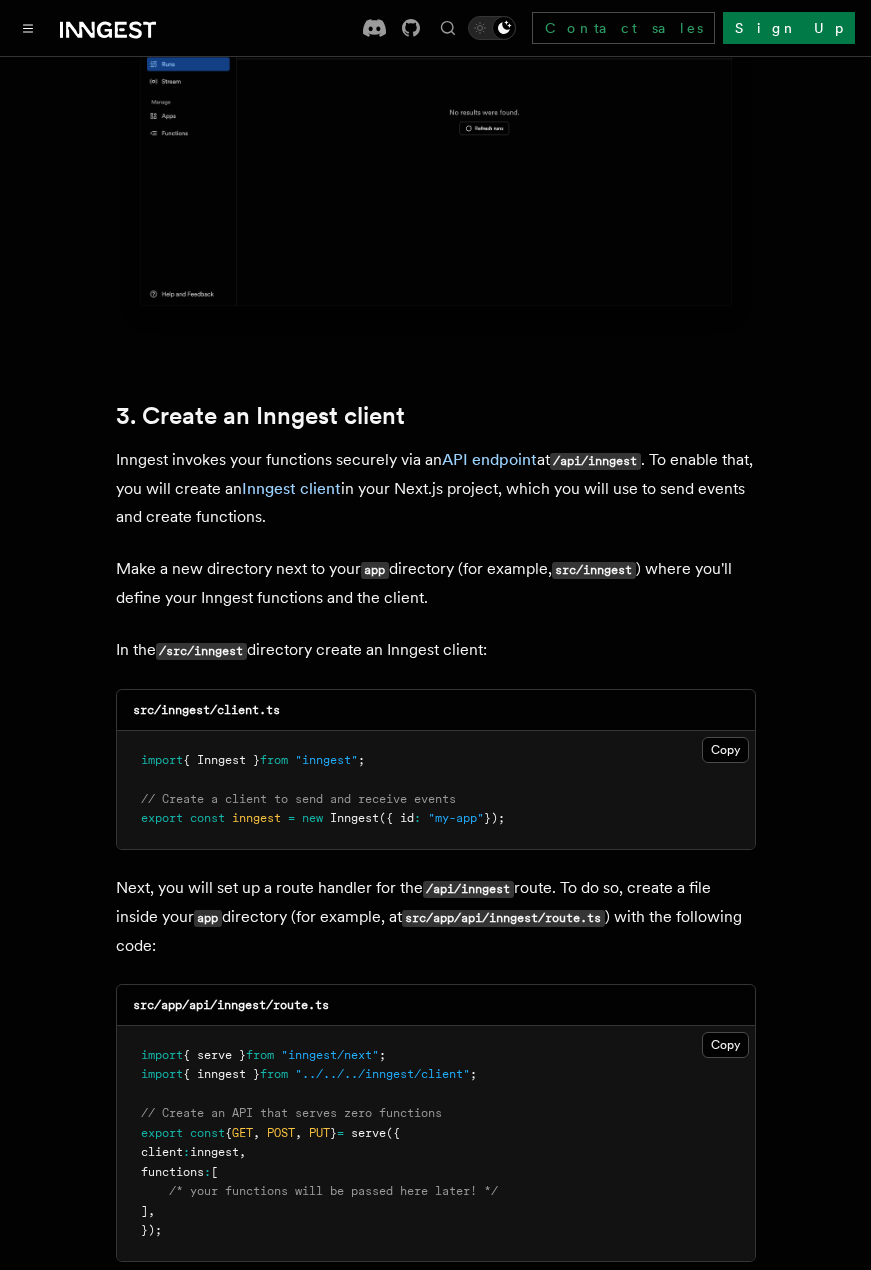 click on "src/app/api/inngest/route.ts" at bounding box center [231, 1005] 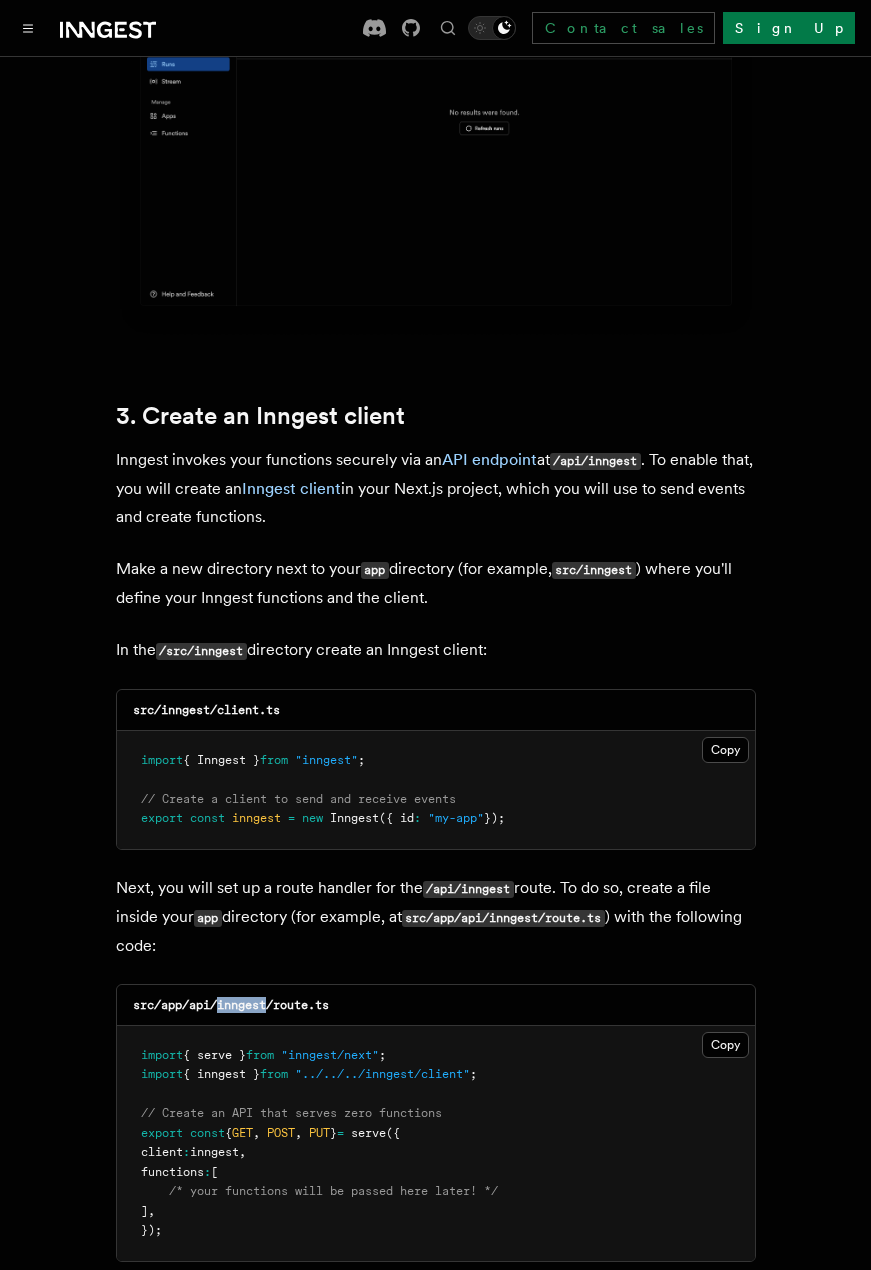 click on "src/app/api/inngest/route.ts" at bounding box center [231, 1005] 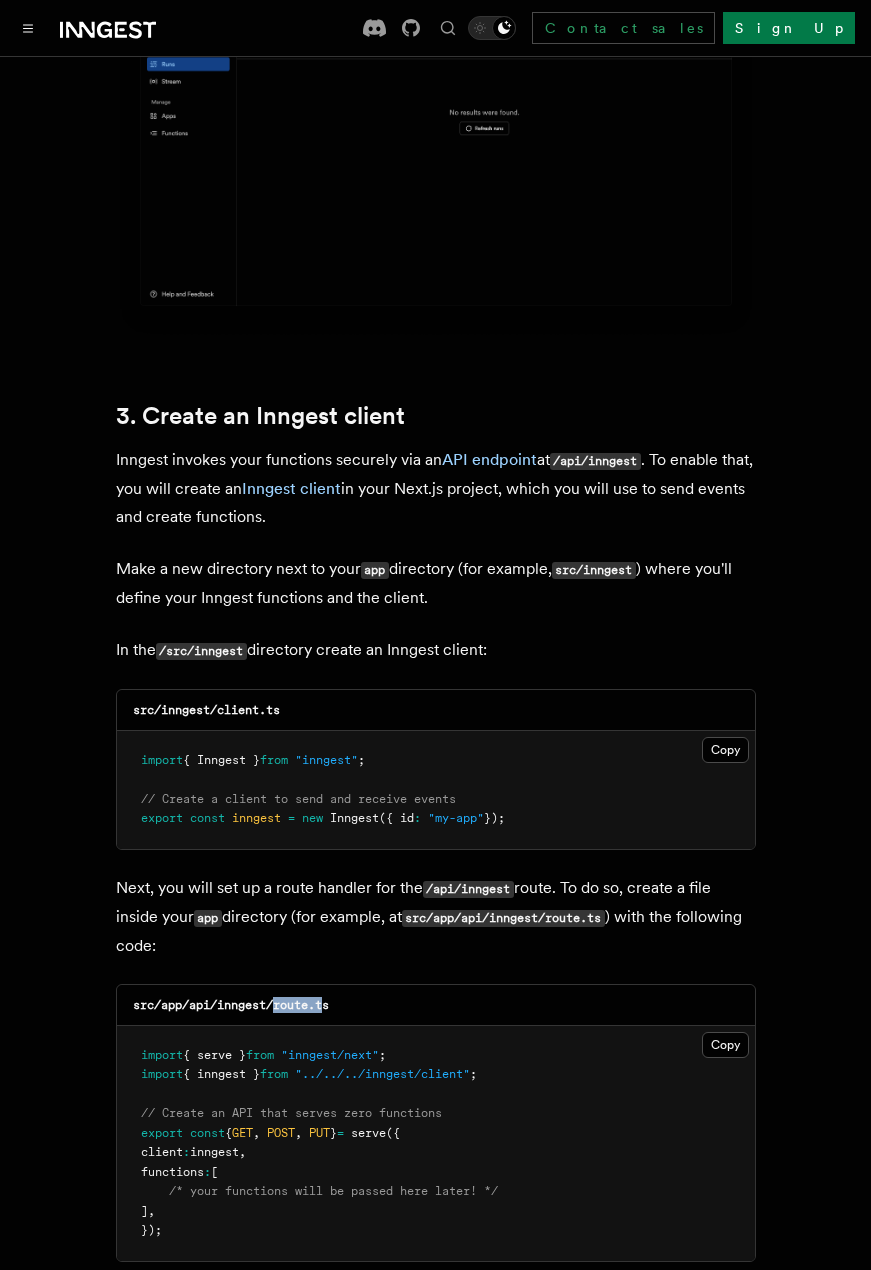 drag, startPoint x: 277, startPoint y: 963, endPoint x: 325, endPoint y: 964, distance: 48.010414 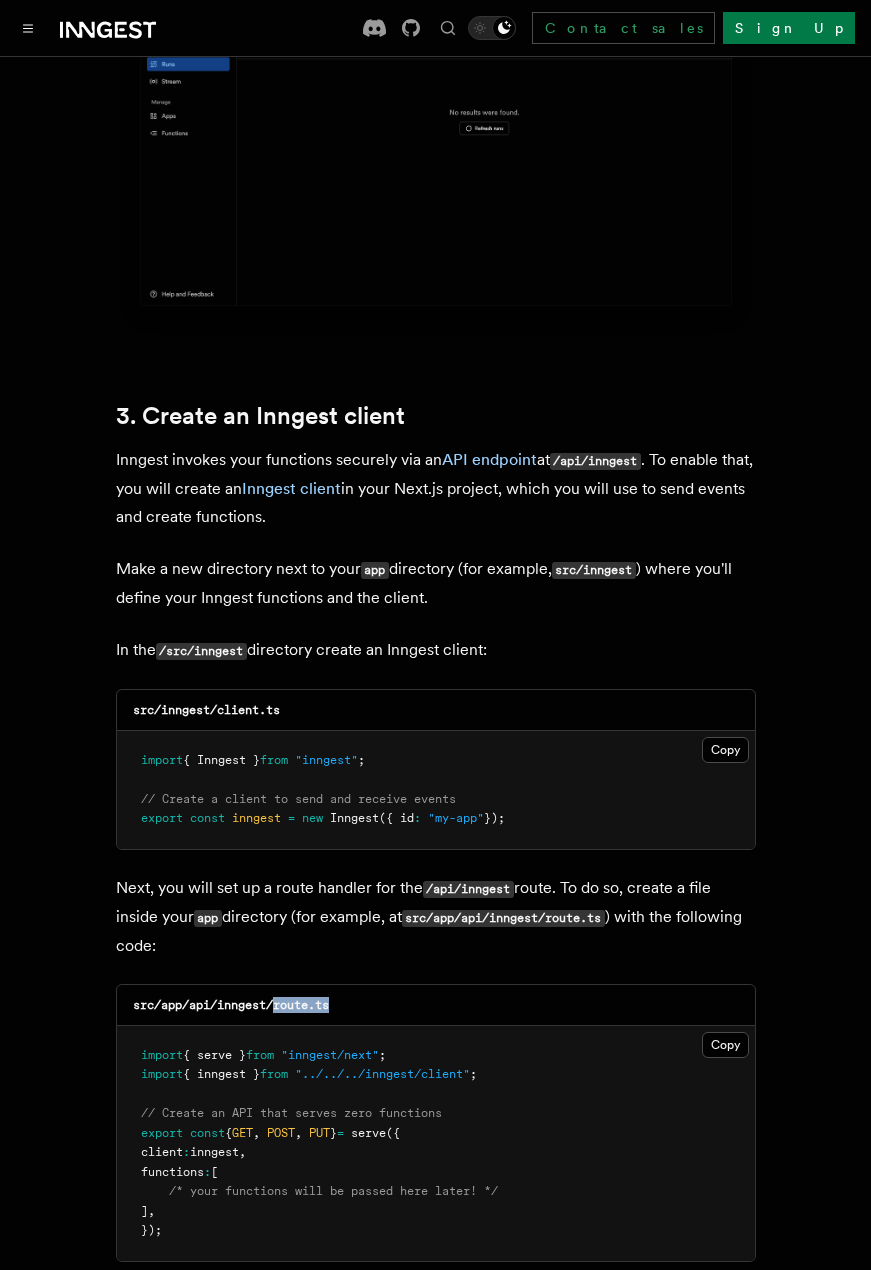 click on "src/app/api/inngest/route.ts" at bounding box center (436, 1005) 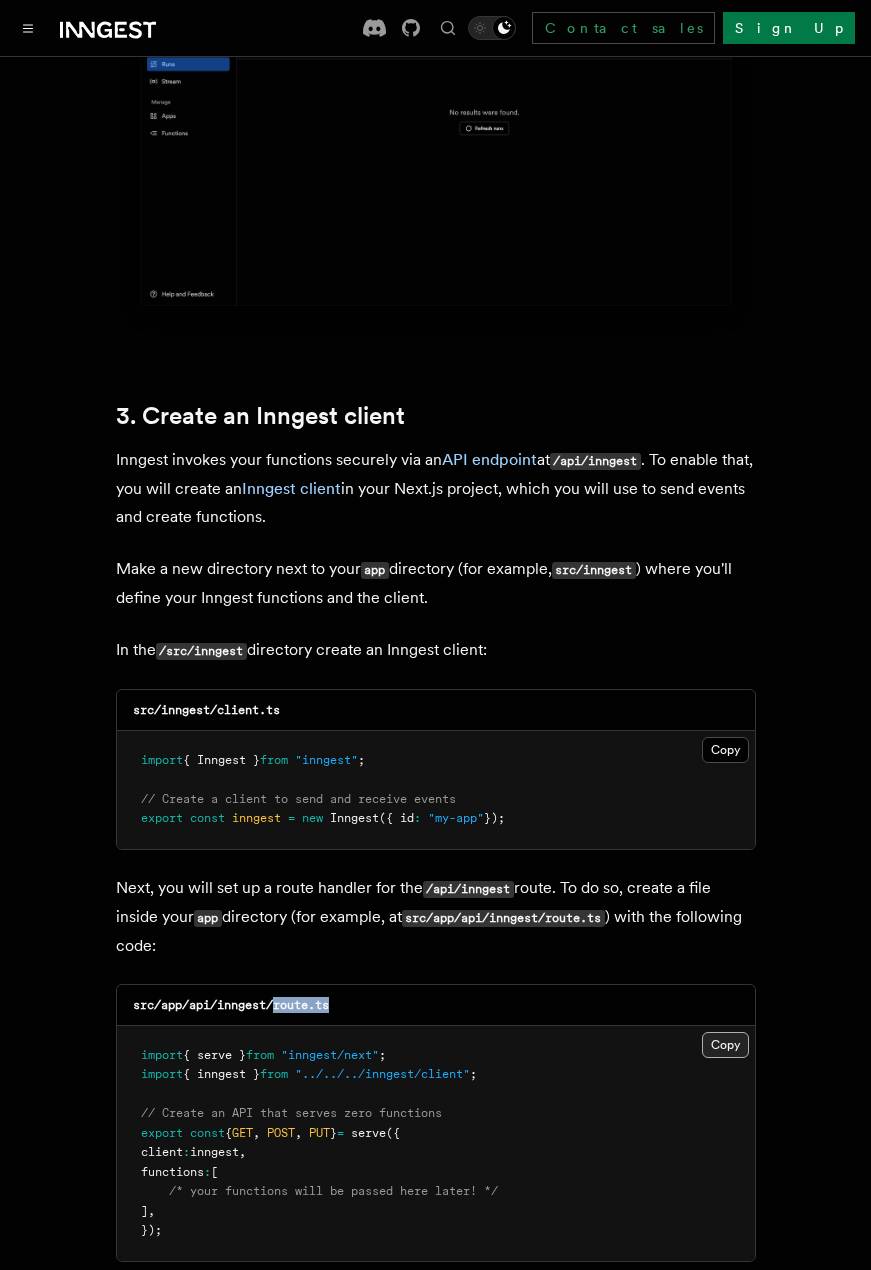 click on "Copy Copied" at bounding box center (725, 1045) 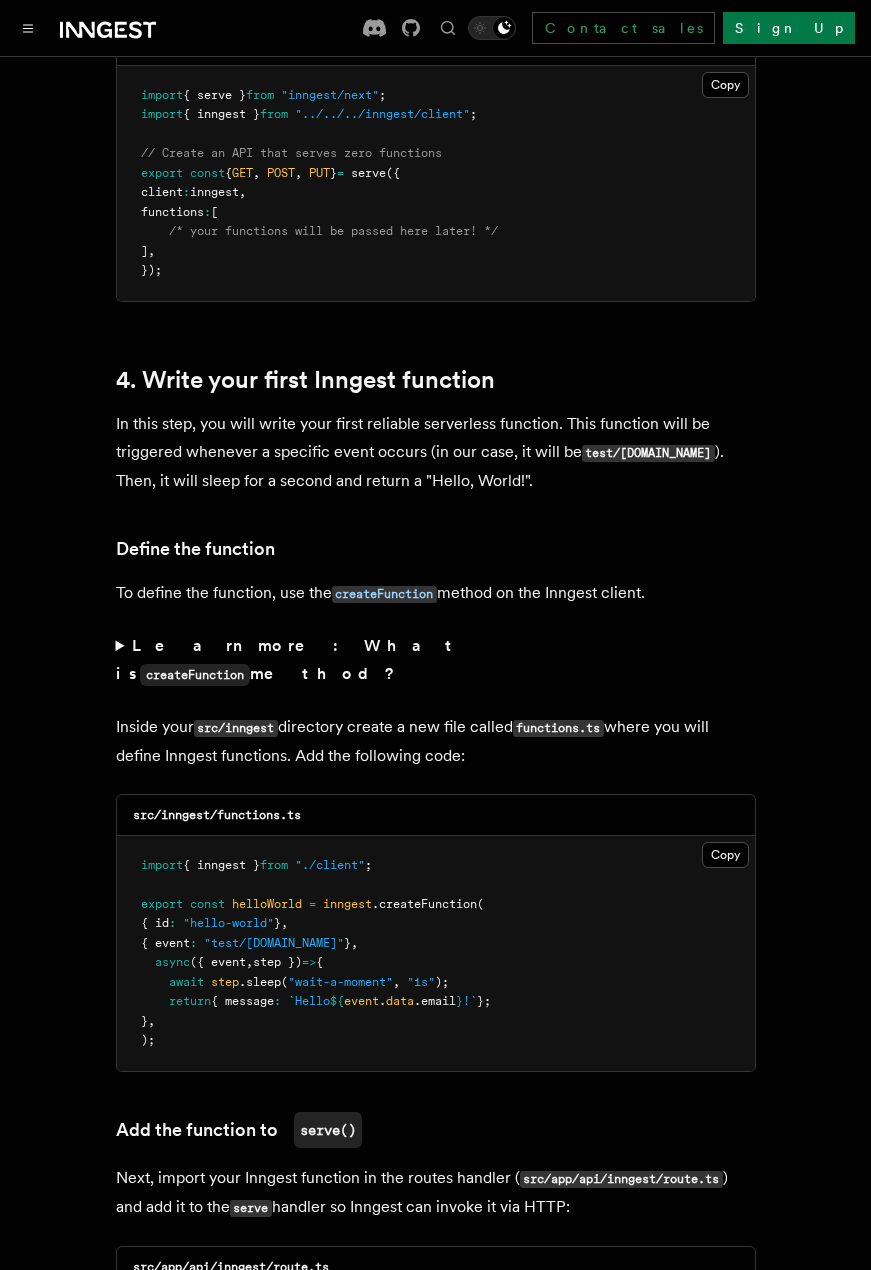 scroll, scrollTop: 3500, scrollLeft: 0, axis: vertical 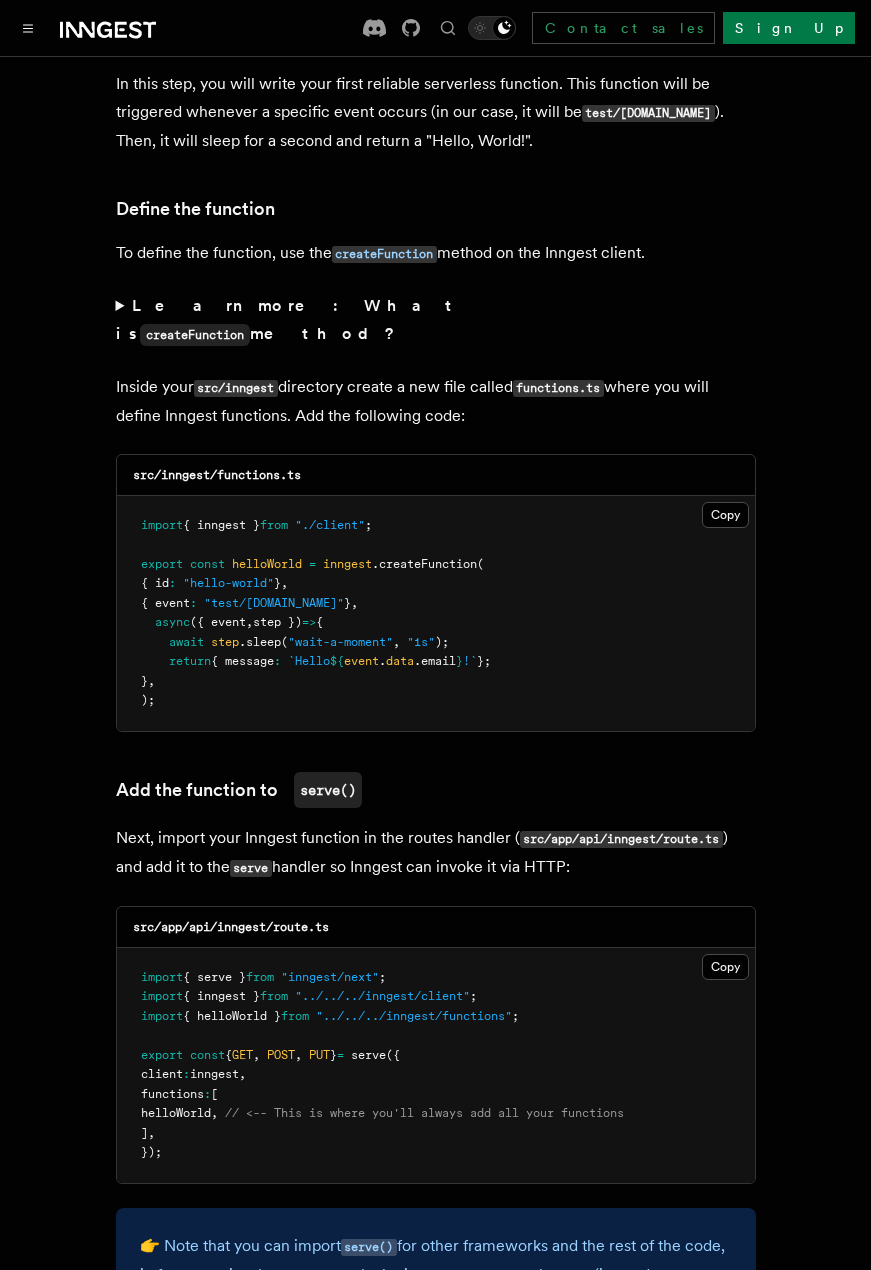 click on "src/inngest/functions.ts" at bounding box center (217, 475) 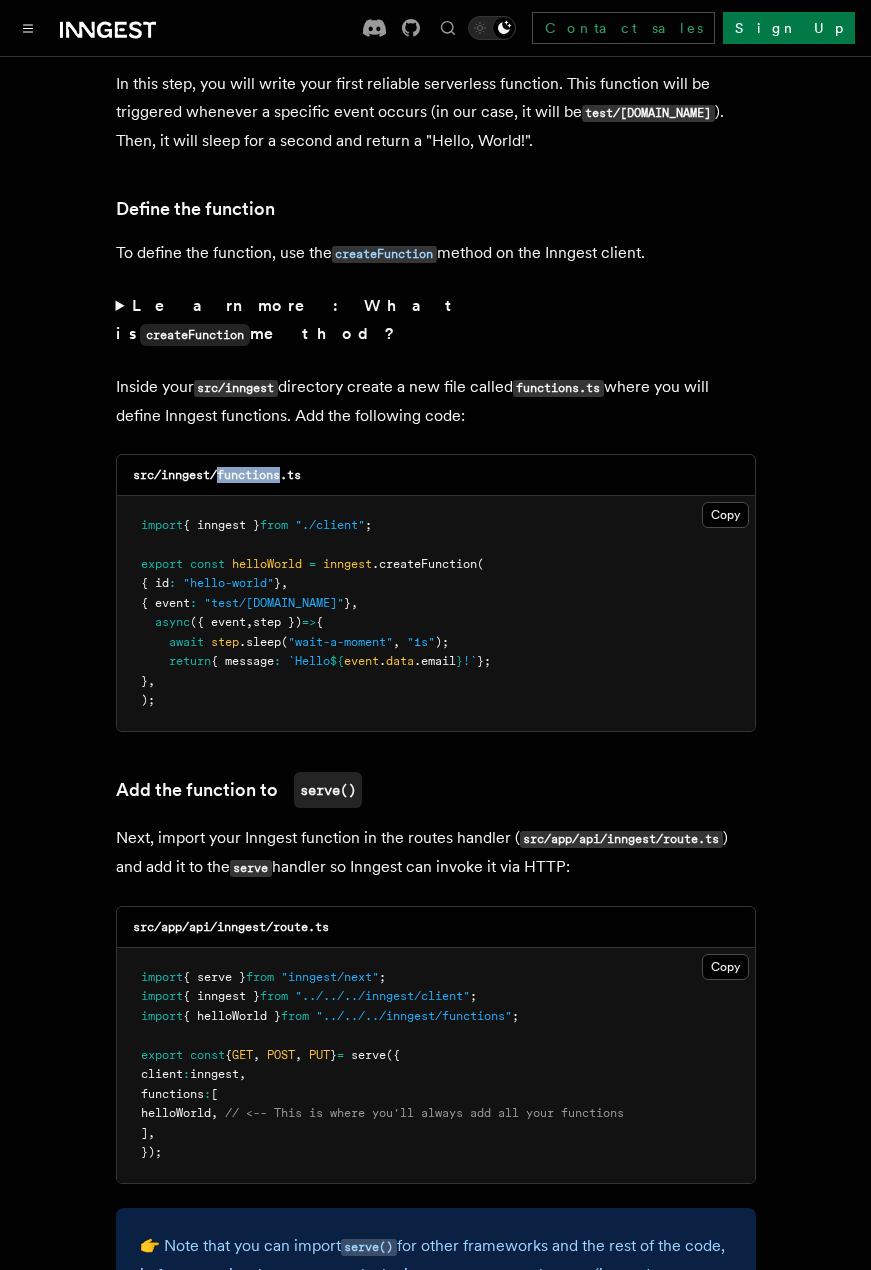 click on "src/inngest/functions.ts" at bounding box center (217, 475) 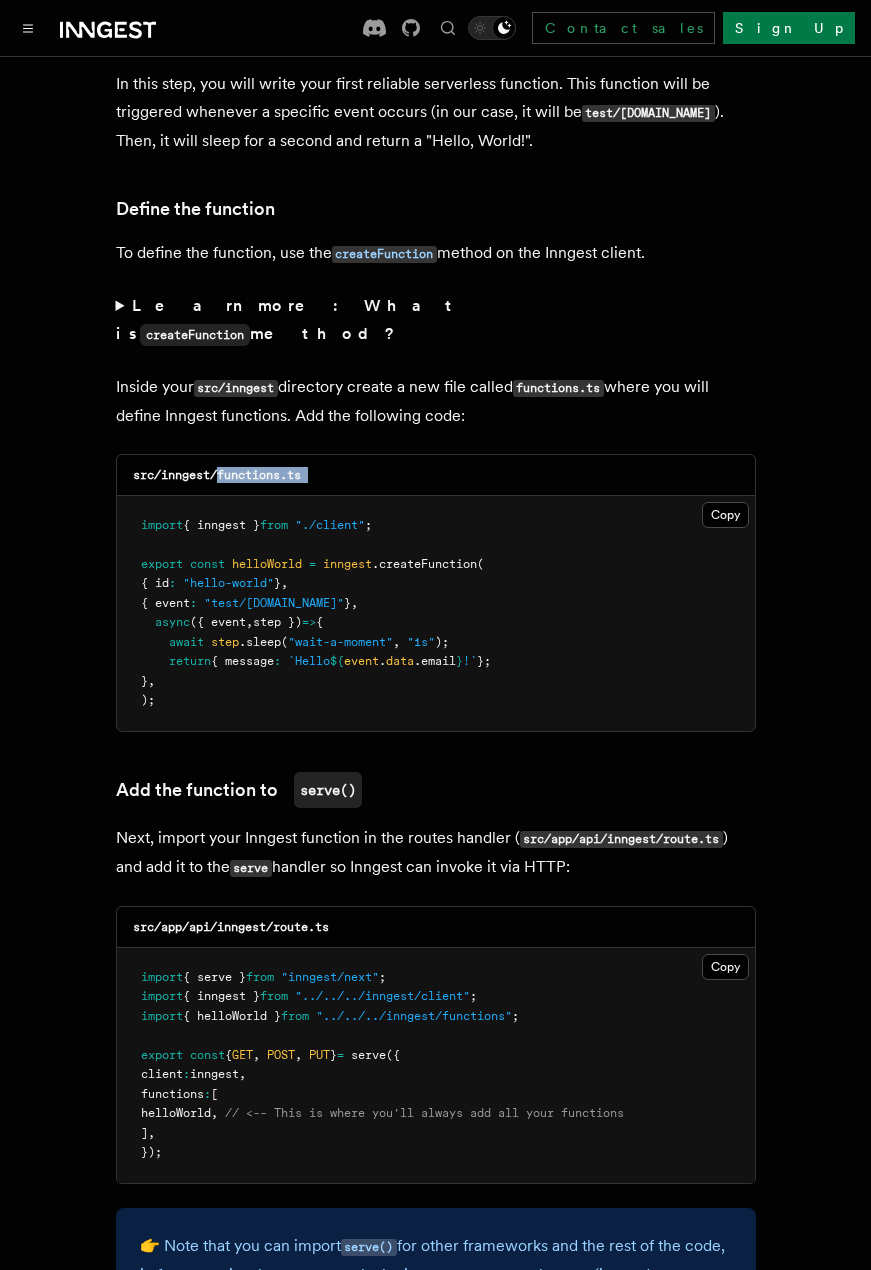 click on "src/inngest/functions.ts" at bounding box center (436, 475) 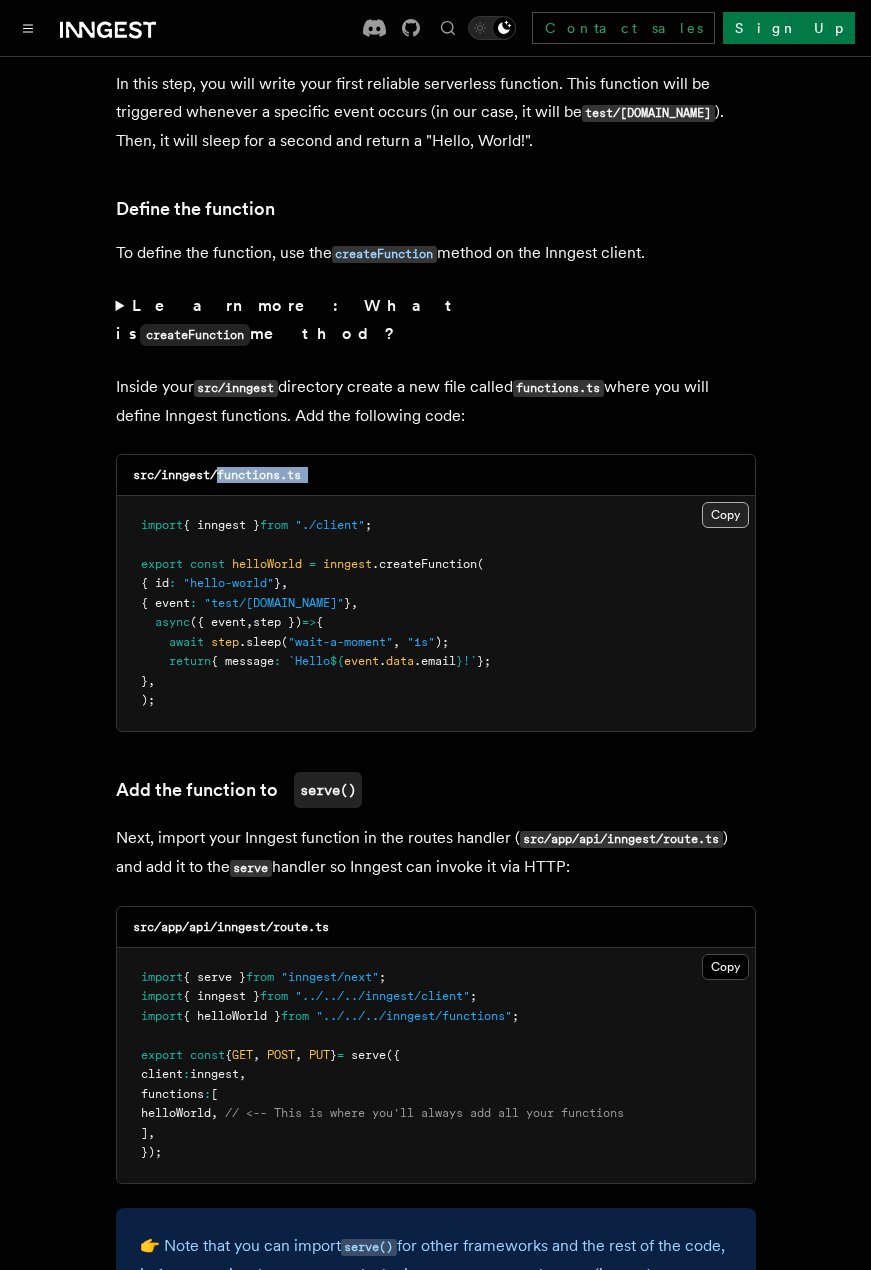 click on "Copy Copied" at bounding box center [725, 515] 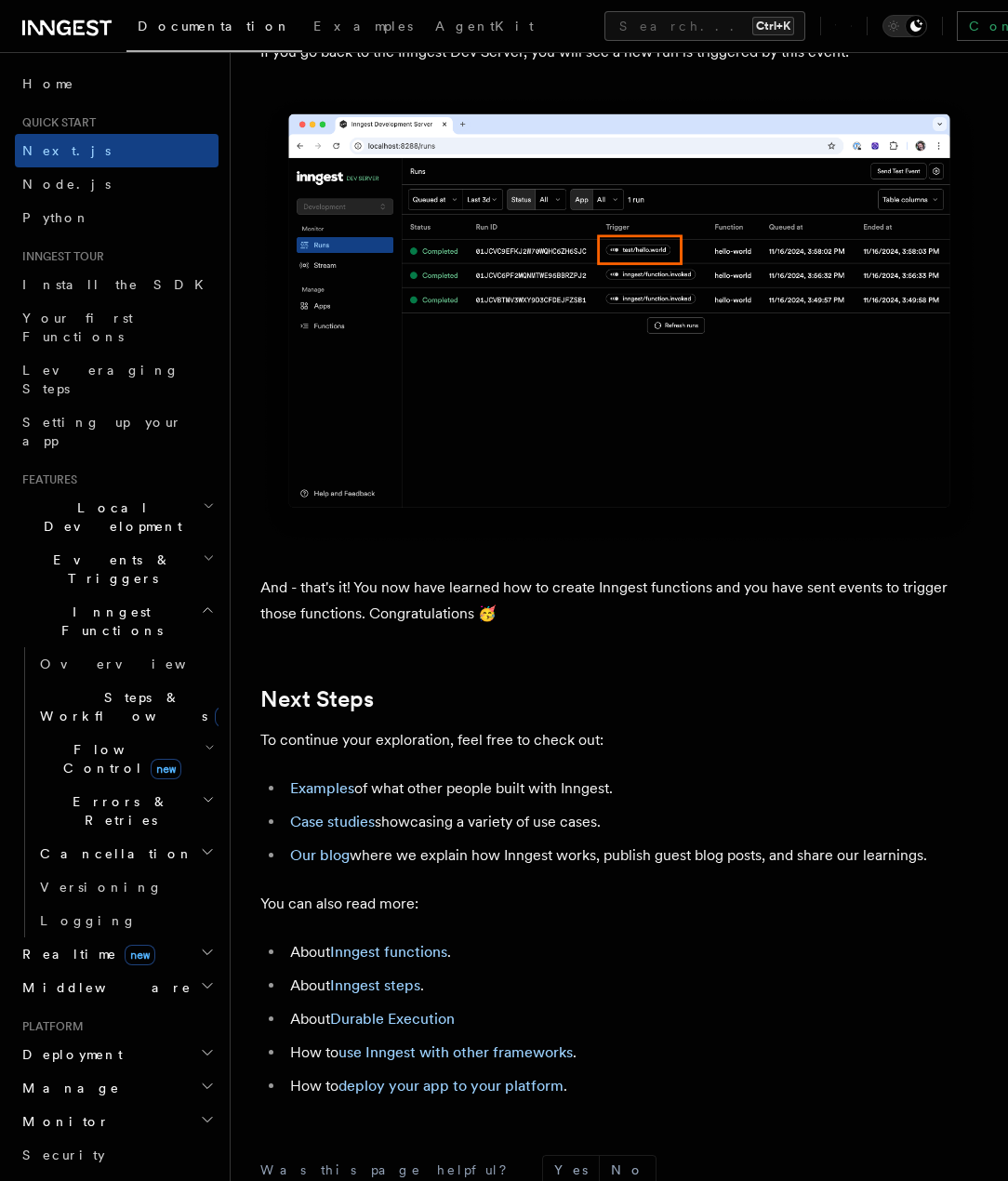 scroll, scrollTop: 11584, scrollLeft: 0, axis: vertical 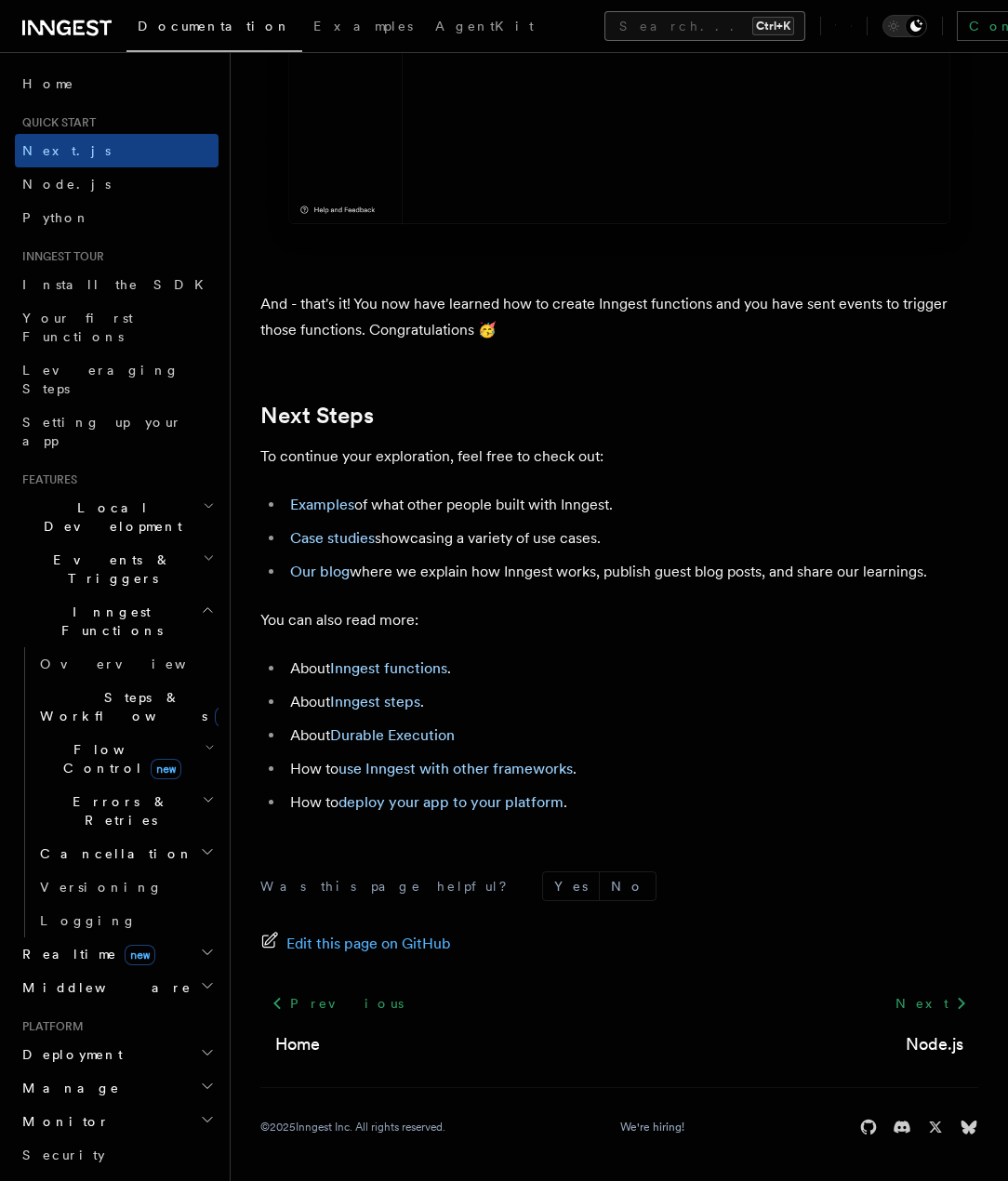 click on "Search... Ctrl+K" at bounding box center [705, 26] 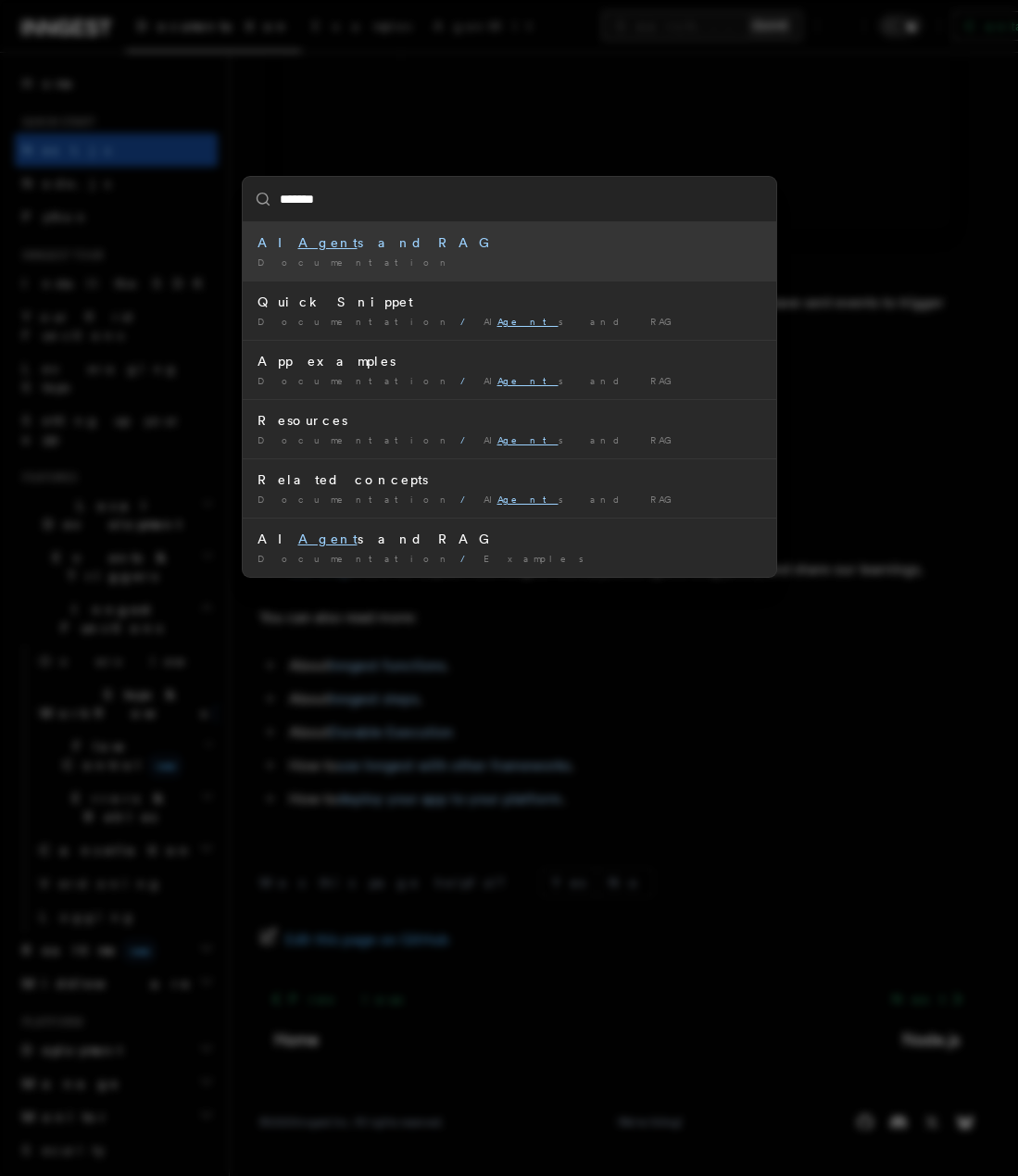 type on "********" 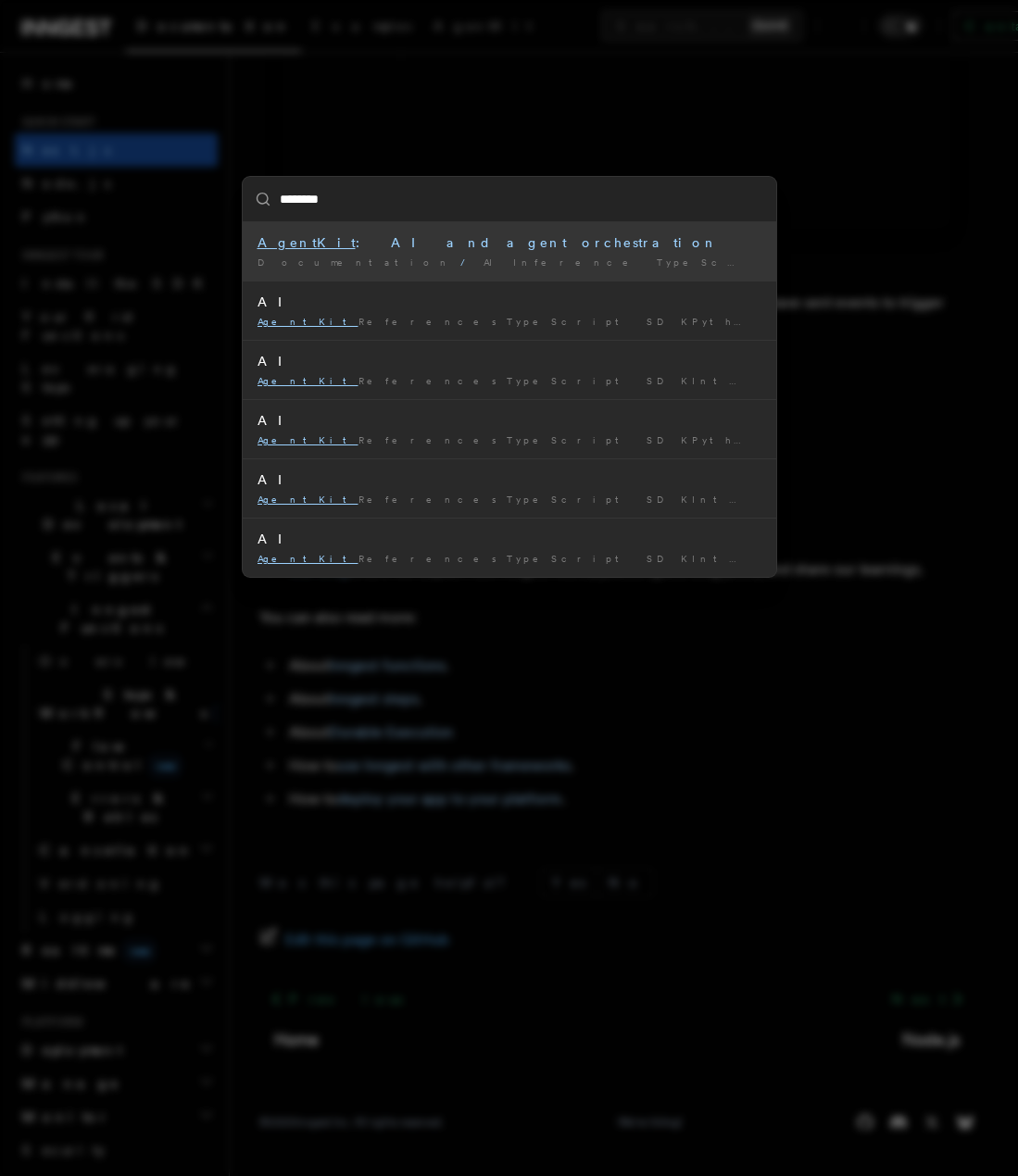 click on "AgentKit : AI and agent orchestration Documentation / AI Inference TypeScript Python v0.5+ /" at bounding box center [509, 251] 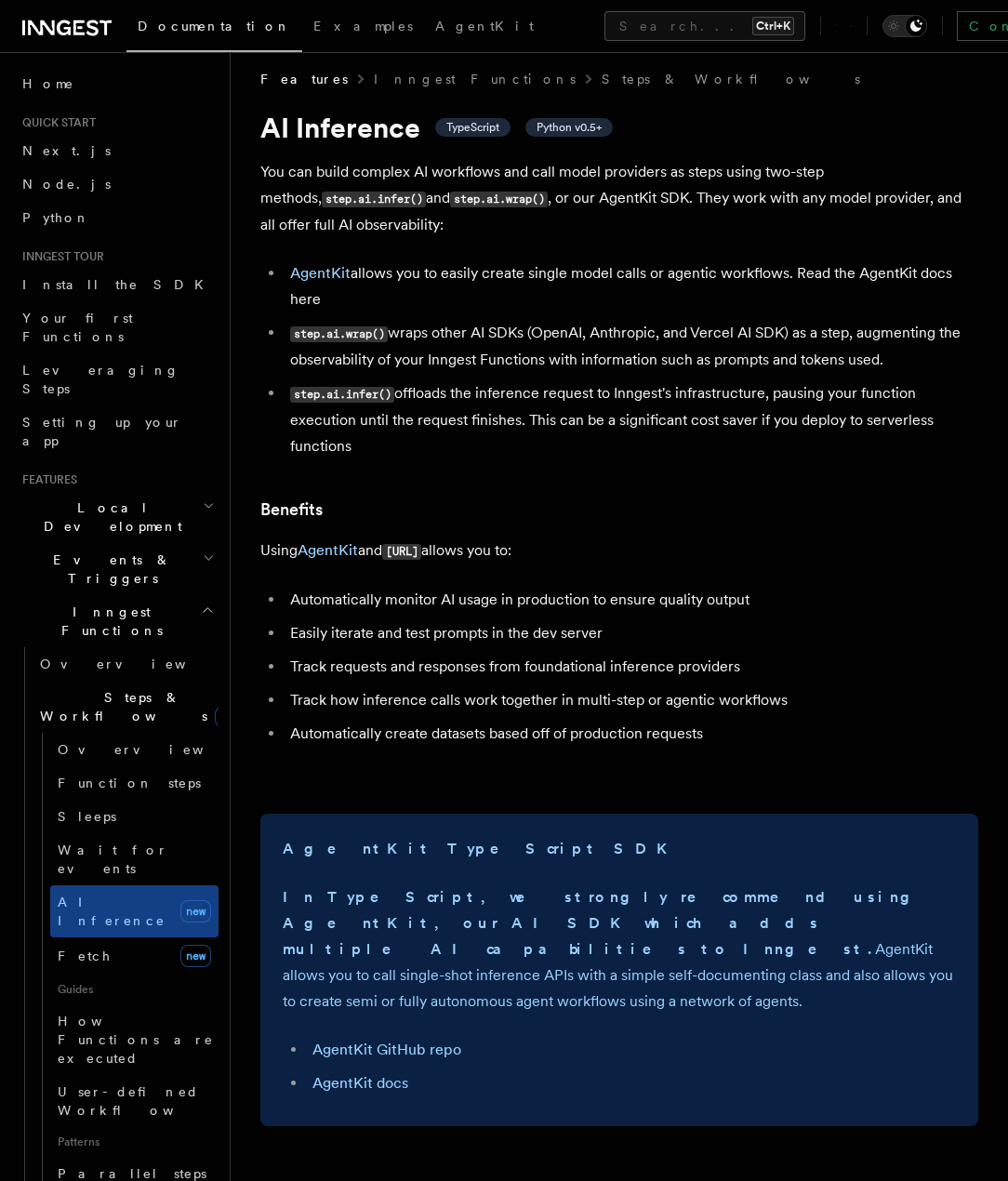 scroll, scrollTop: 0, scrollLeft: 0, axis: both 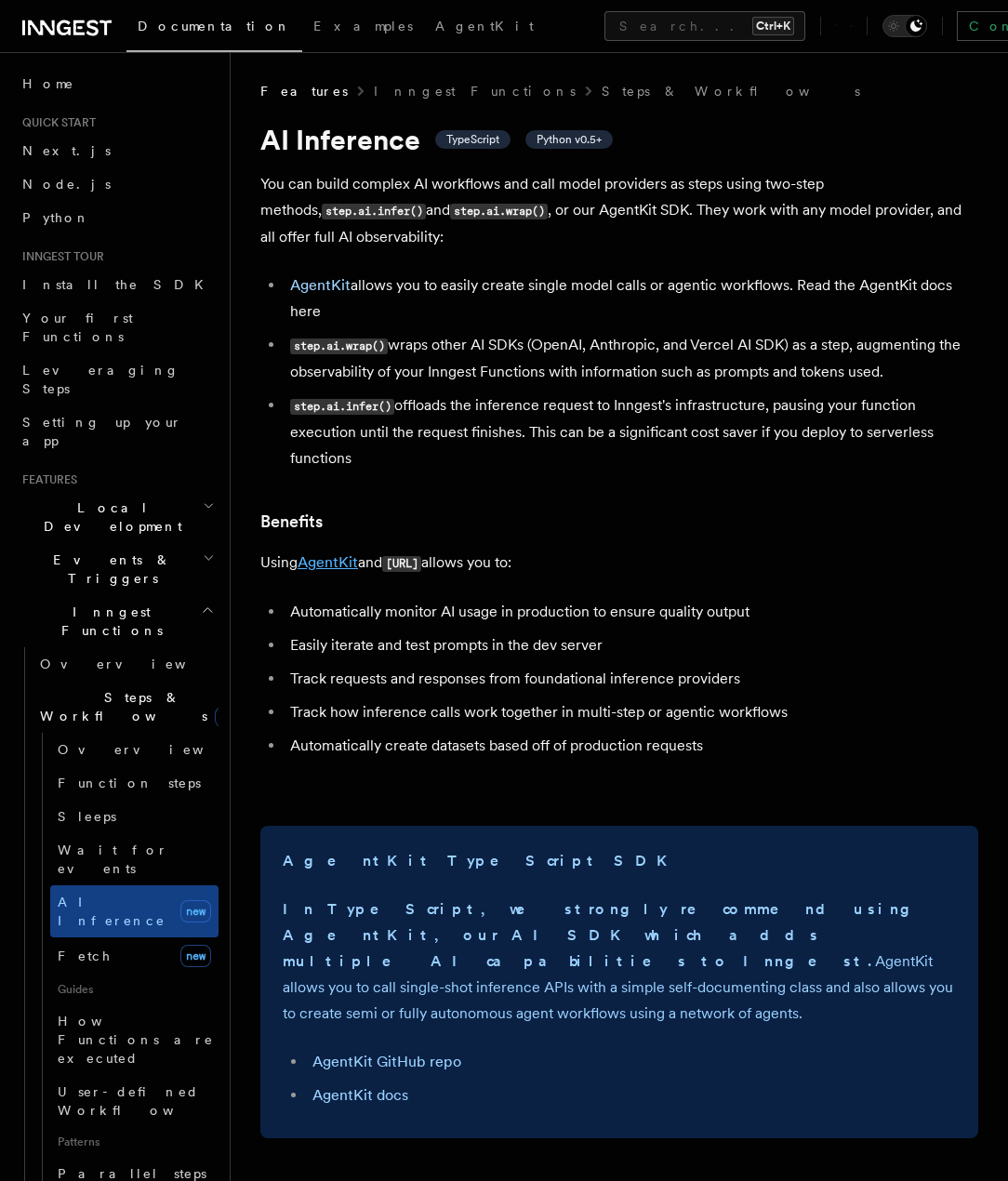 click on "AgentKit" at bounding box center [327, 562] 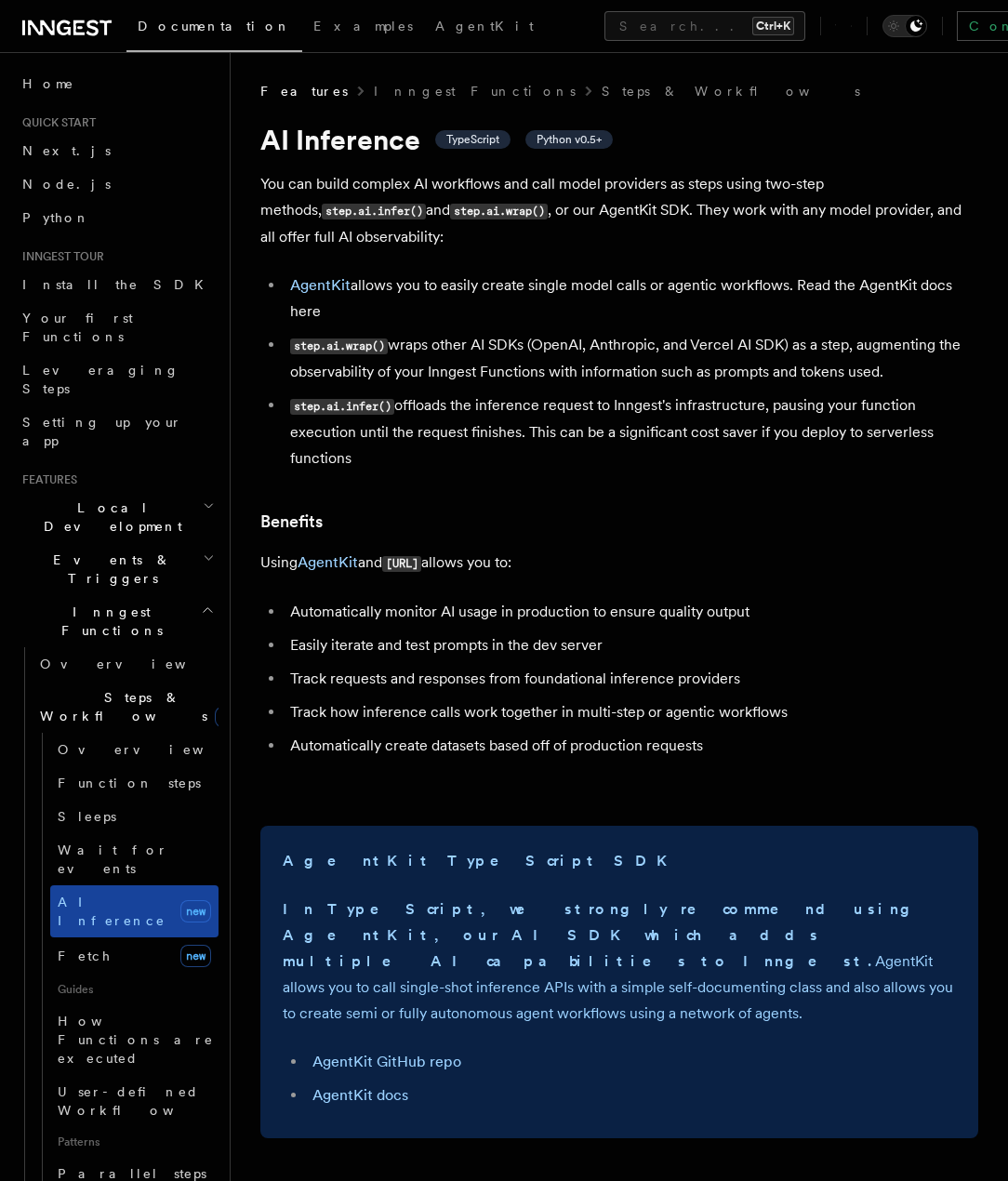 click on "AI Inference" at bounding box center [112, 911] 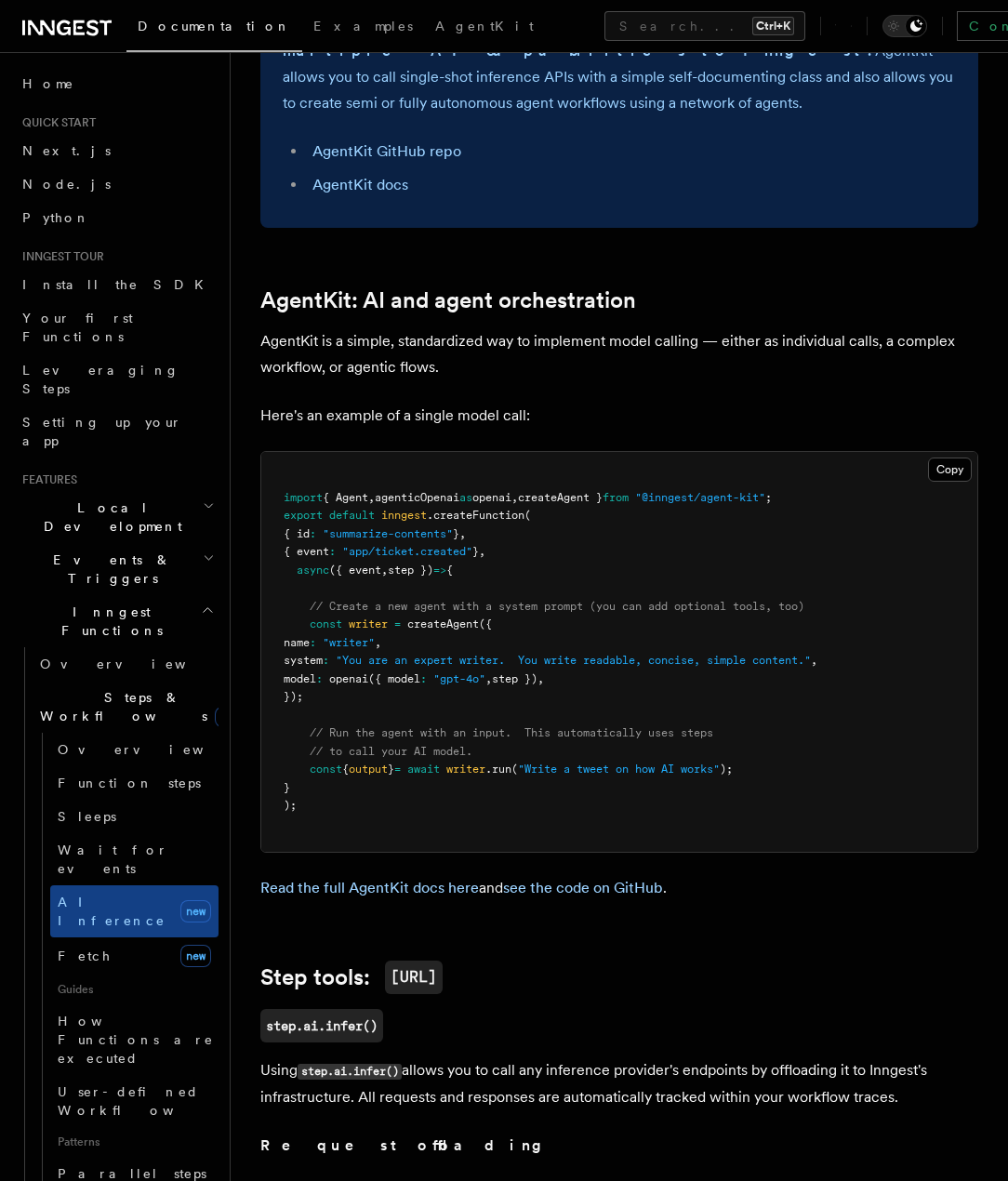 scroll, scrollTop: 930, scrollLeft: 0, axis: vertical 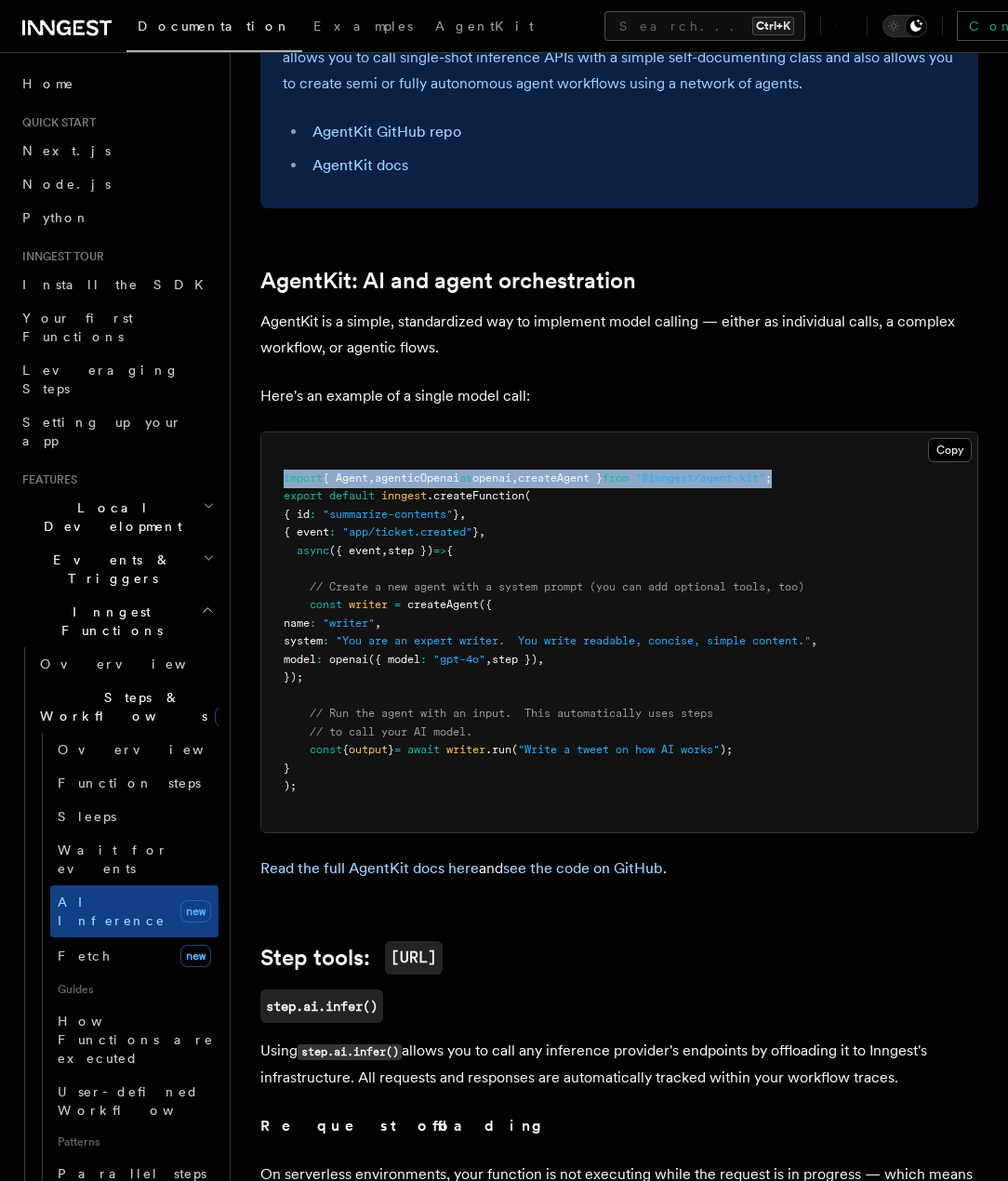 drag, startPoint x: 829, startPoint y: 453, endPoint x: 264, endPoint y: 448, distance: 565.02212 